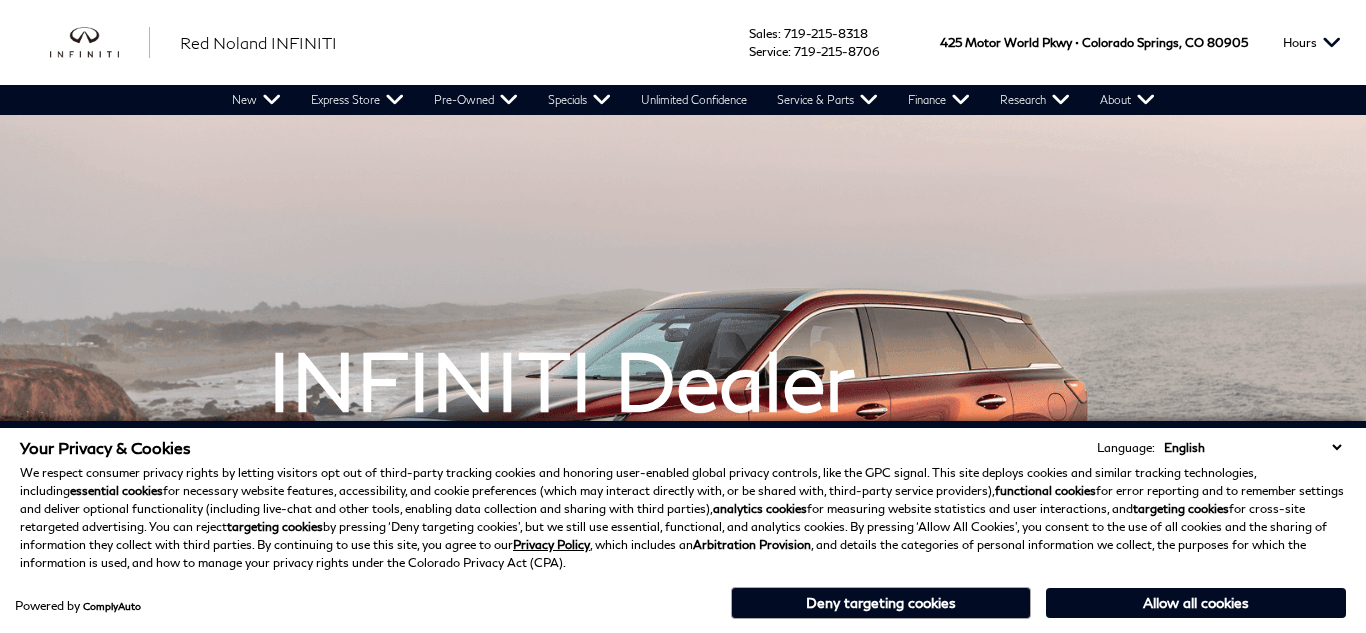 scroll, scrollTop: 221, scrollLeft: 0, axis: vertical 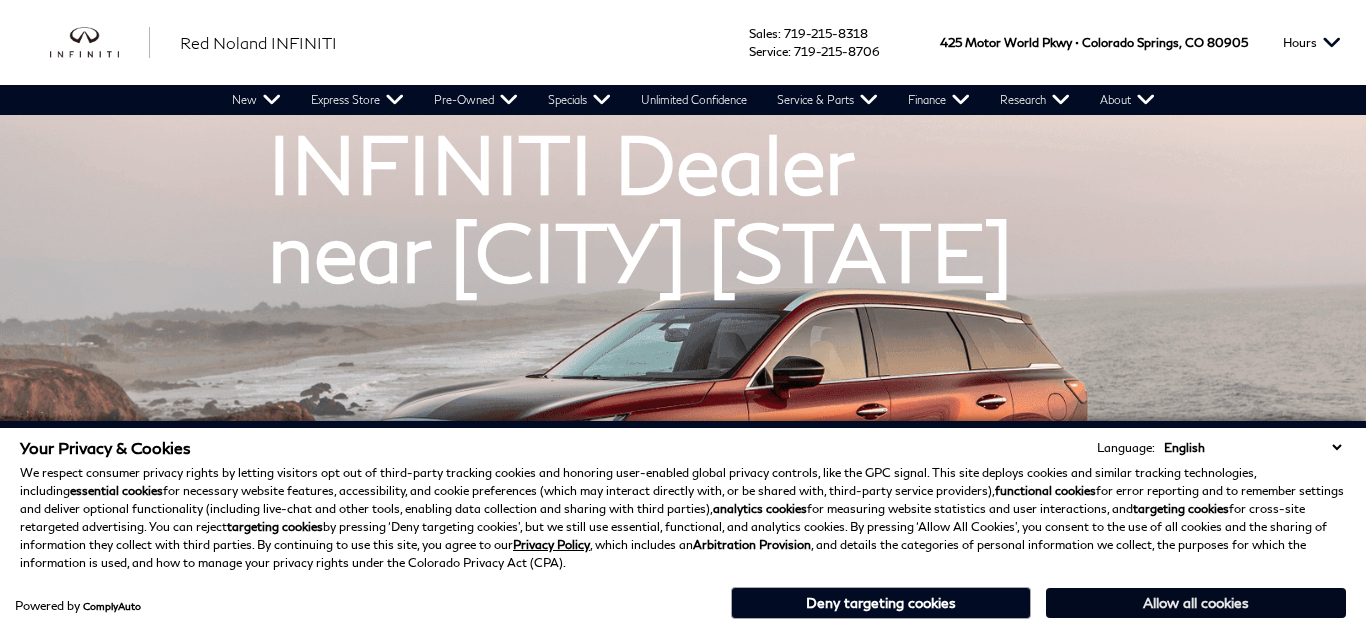 click on "Allow all cookies" at bounding box center [1196, 603] 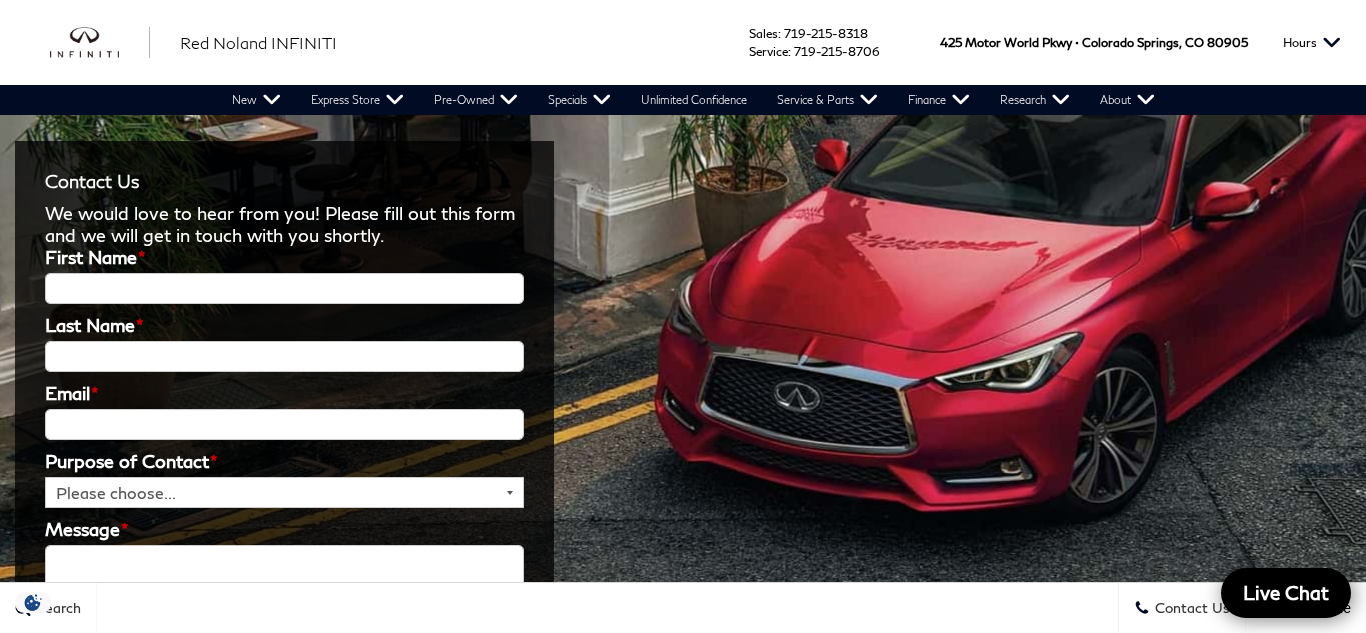 scroll, scrollTop: 0, scrollLeft: 0, axis: both 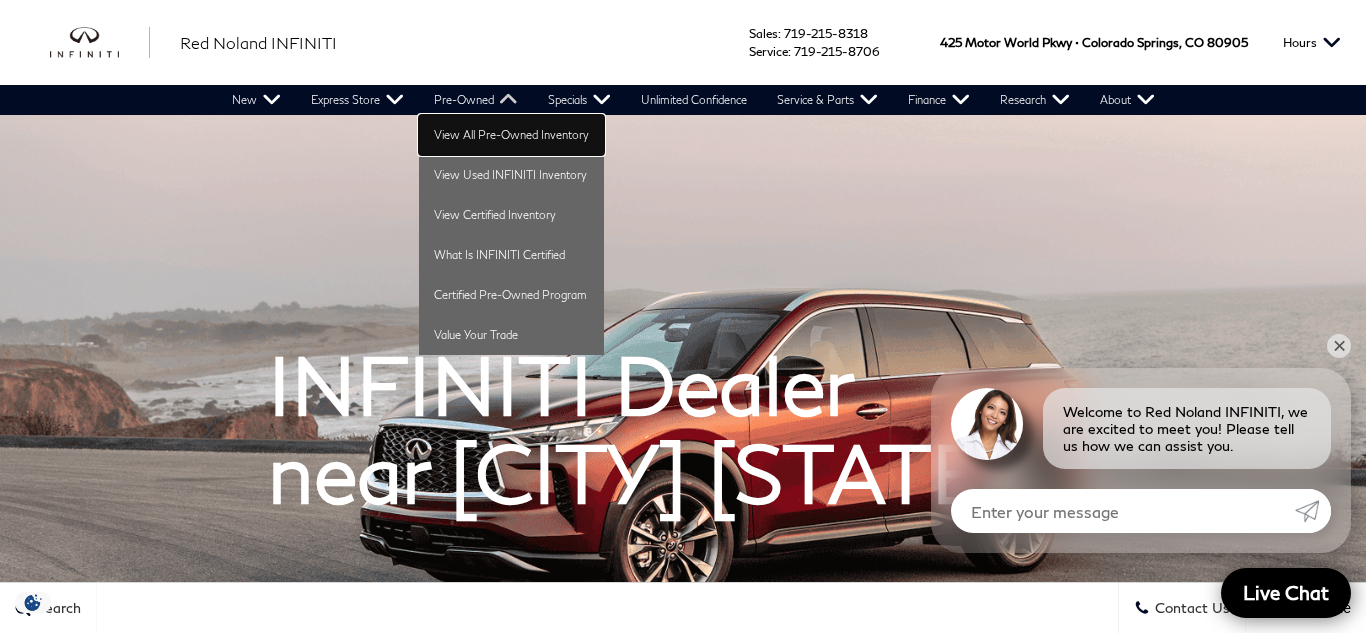 click on "View All Pre-Owned Inventory" at bounding box center (511, 135) 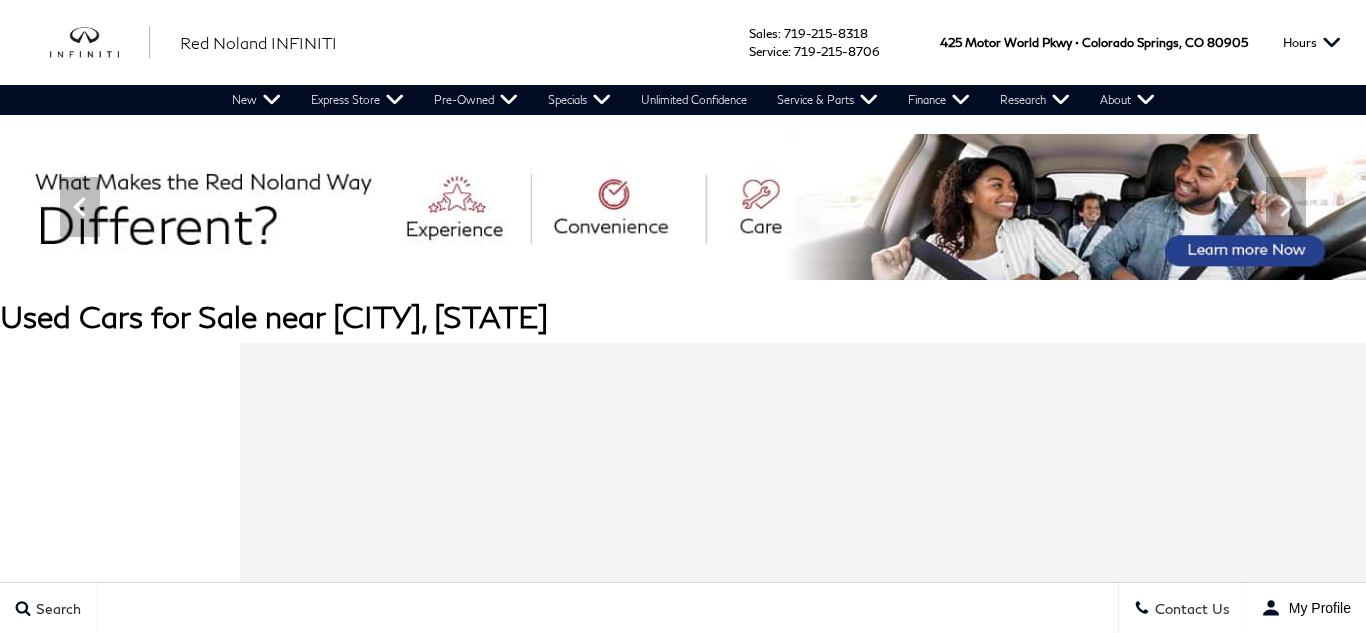 scroll, scrollTop: 0, scrollLeft: 0, axis: both 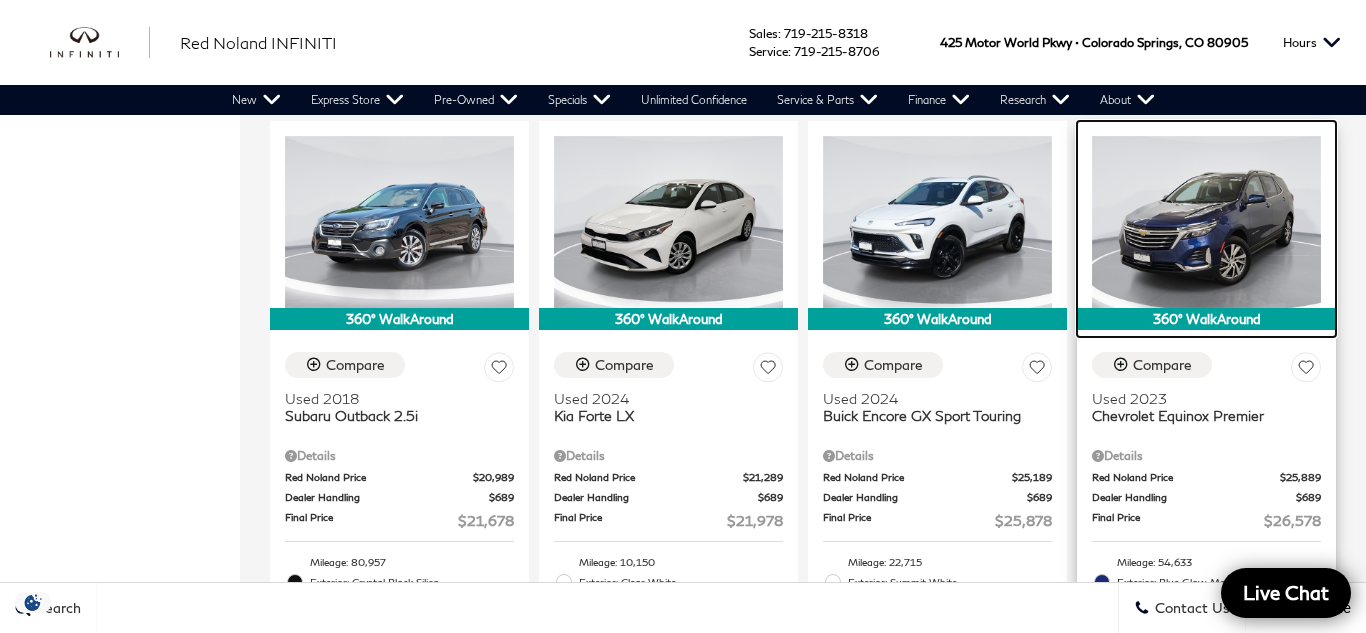 click at bounding box center (1206, 222) 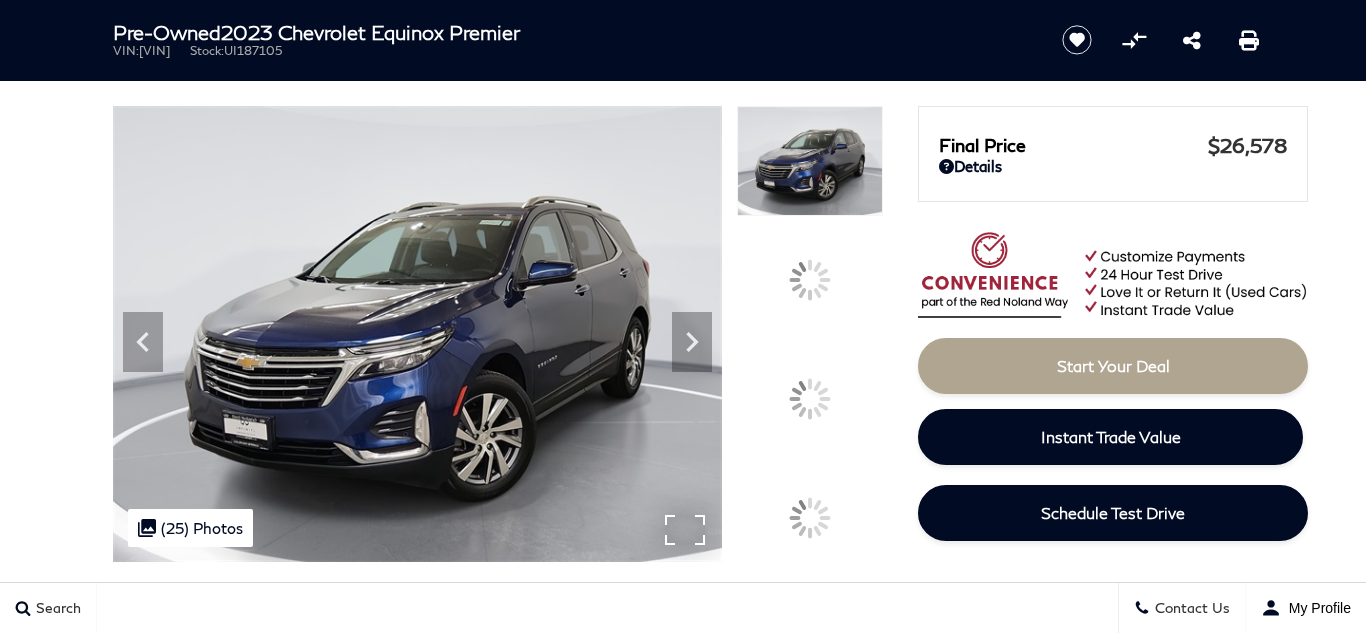 scroll, scrollTop: 165, scrollLeft: 0, axis: vertical 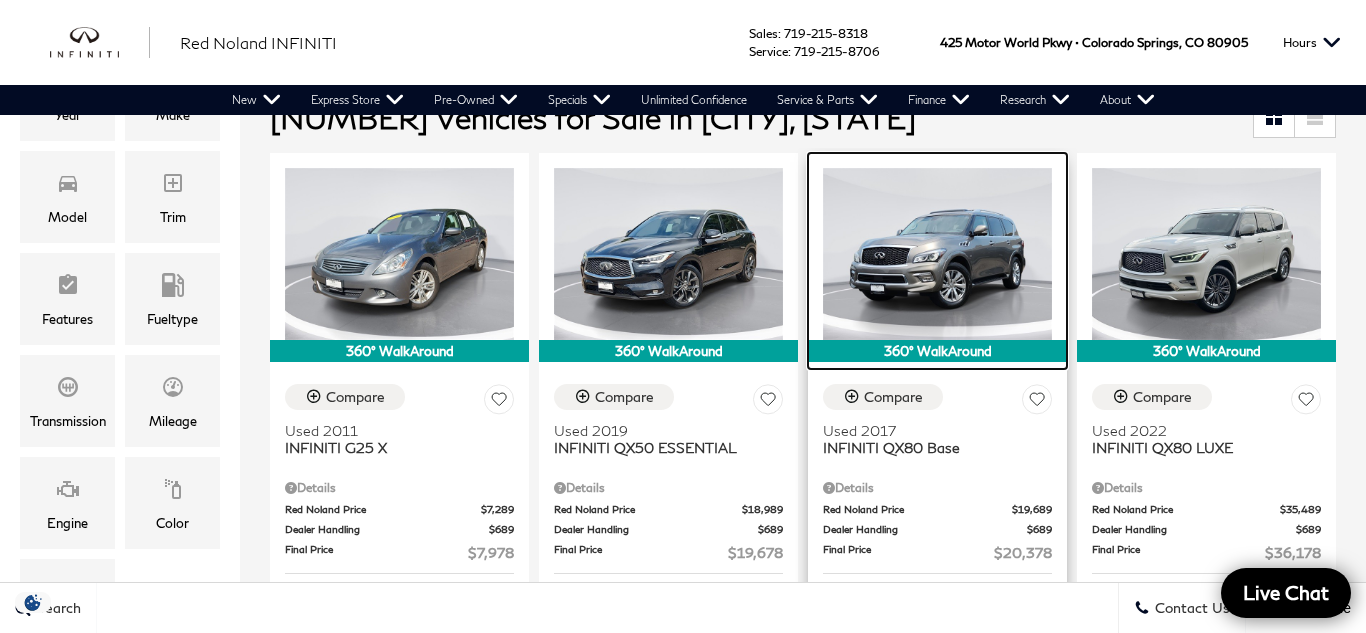 click at bounding box center [937, 254] 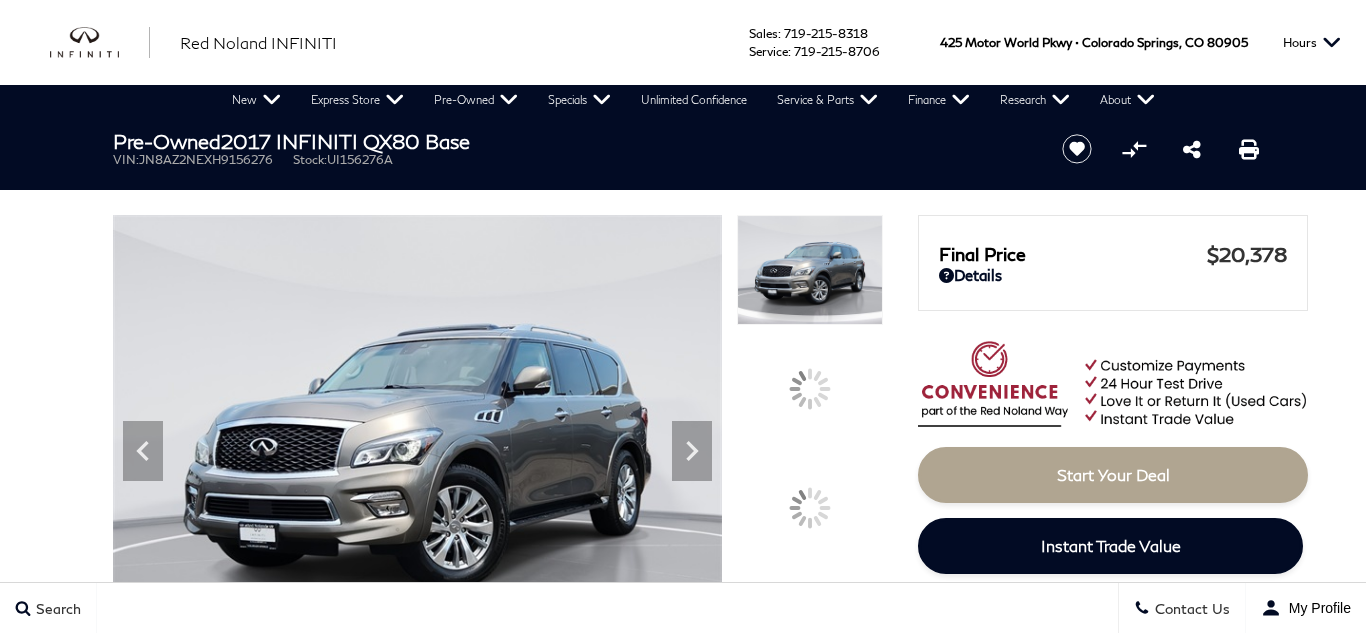 scroll, scrollTop: 0, scrollLeft: 0, axis: both 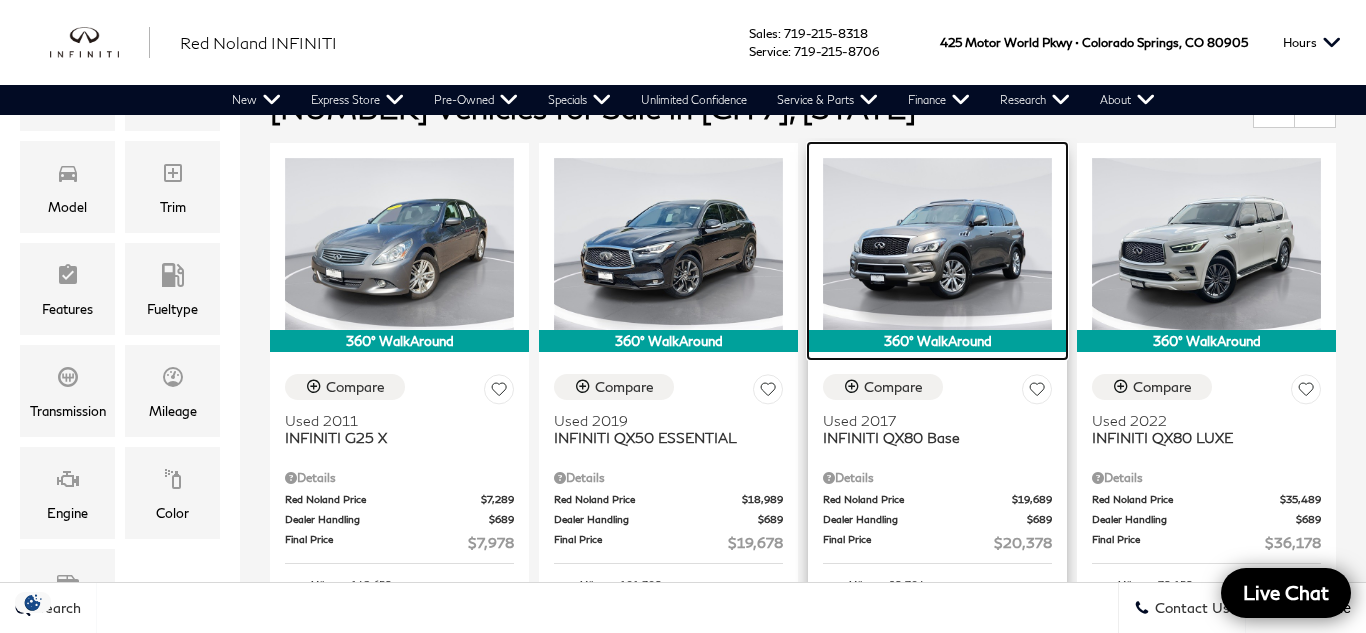 click at bounding box center [937, 244] 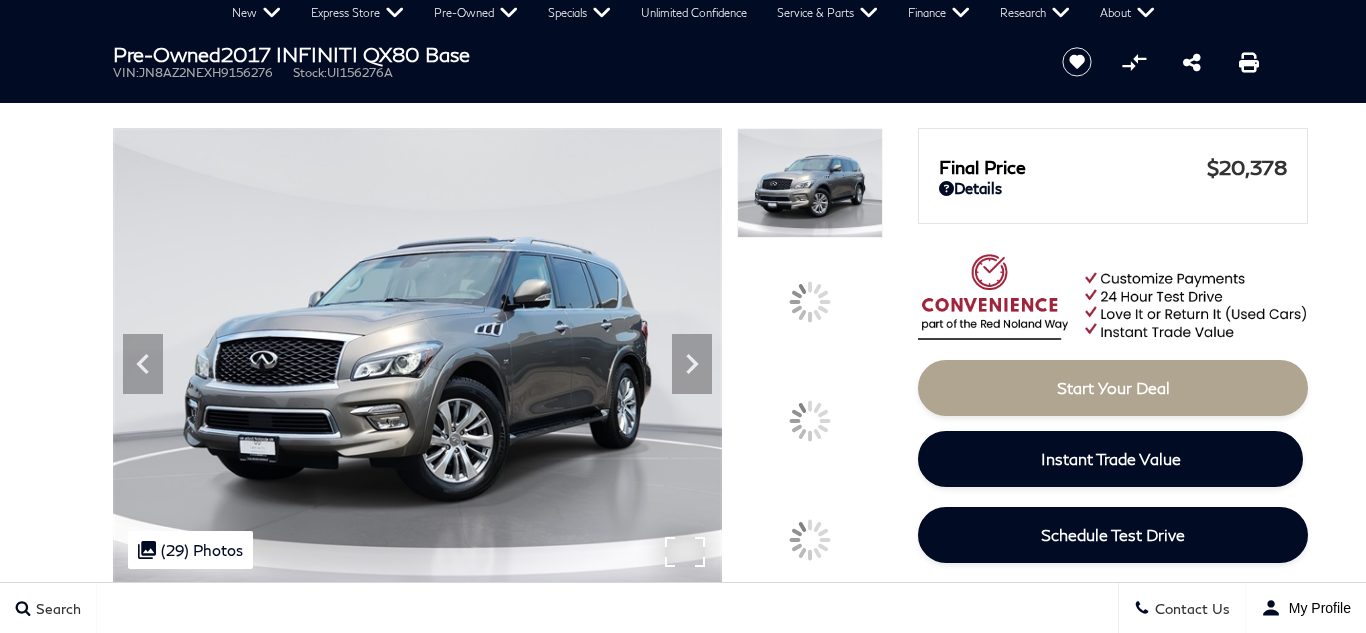 scroll, scrollTop: 115, scrollLeft: 0, axis: vertical 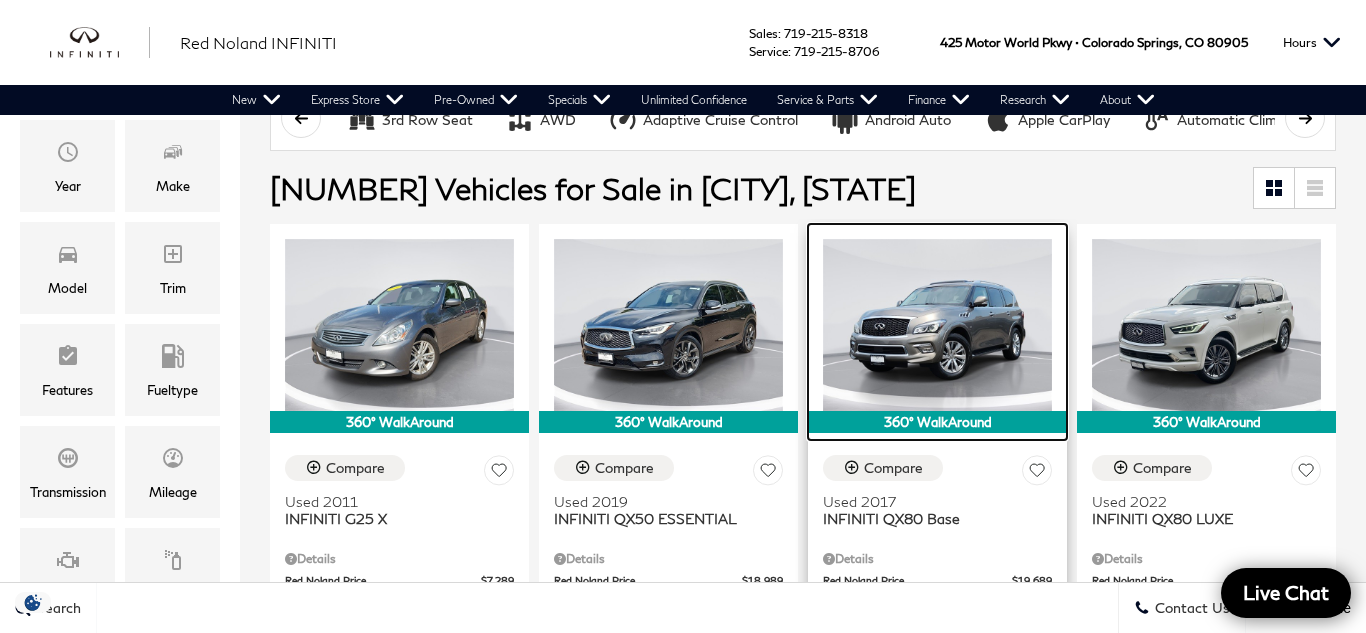 click at bounding box center (937, 325) 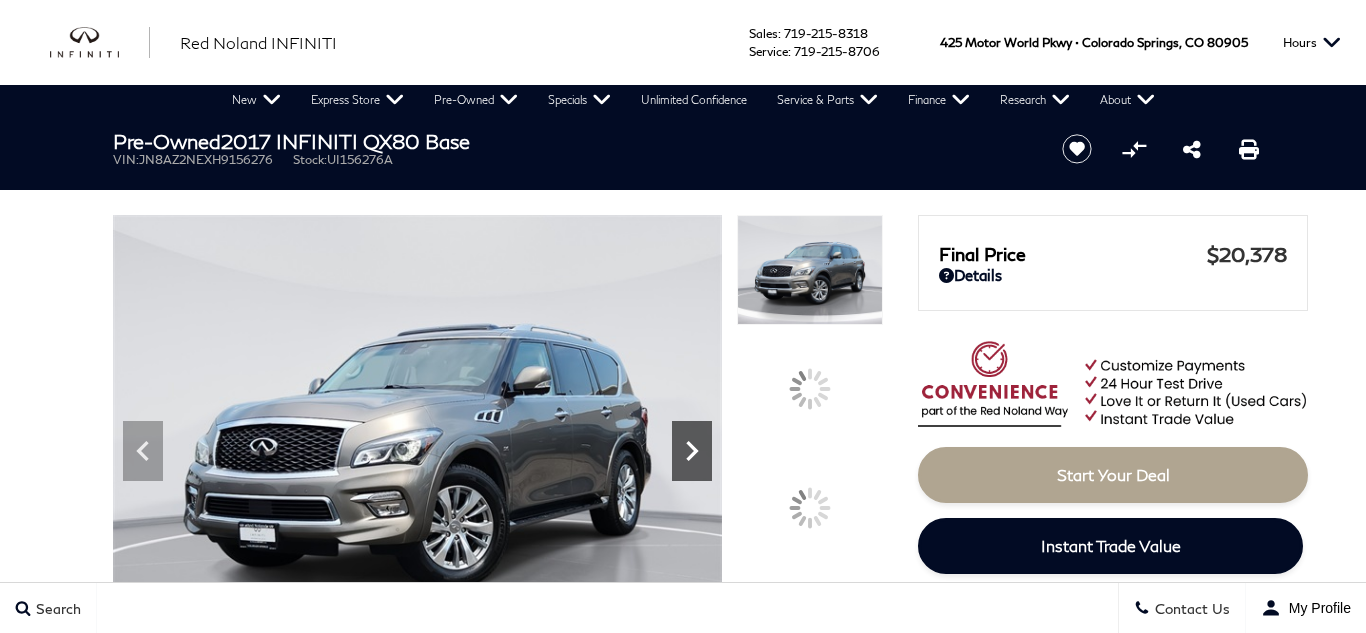 scroll, scrollTop: 0, scrollLeft: 0, axis: both 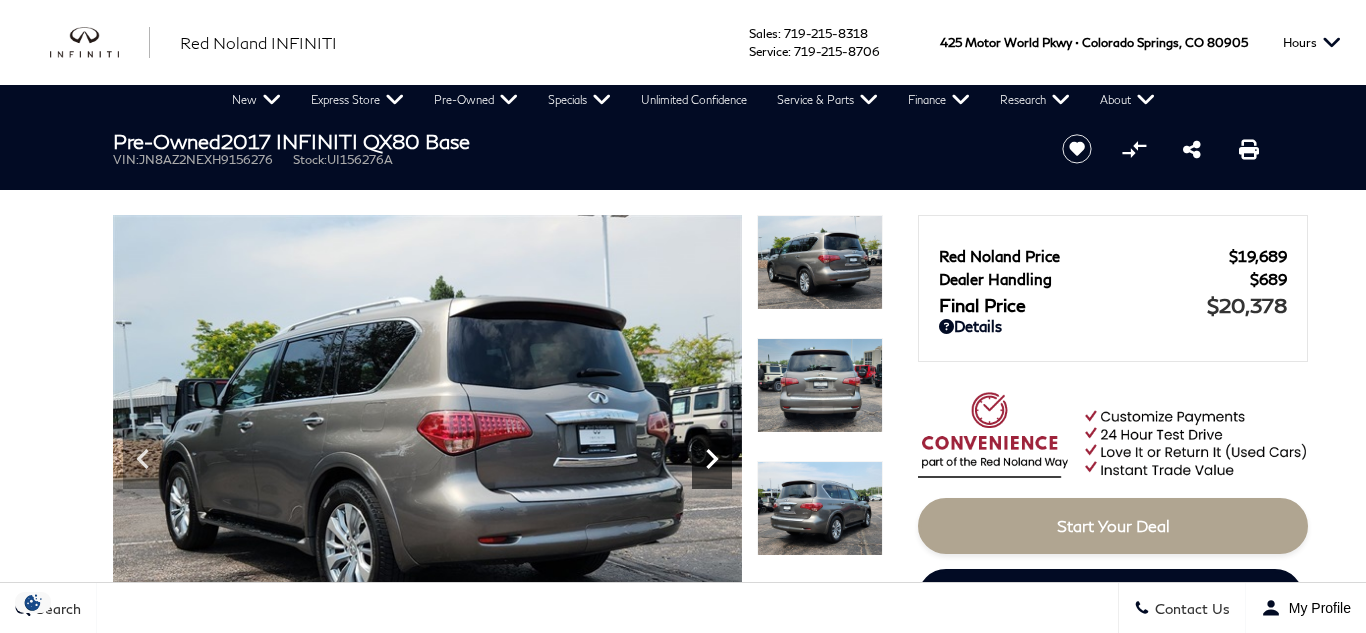 click 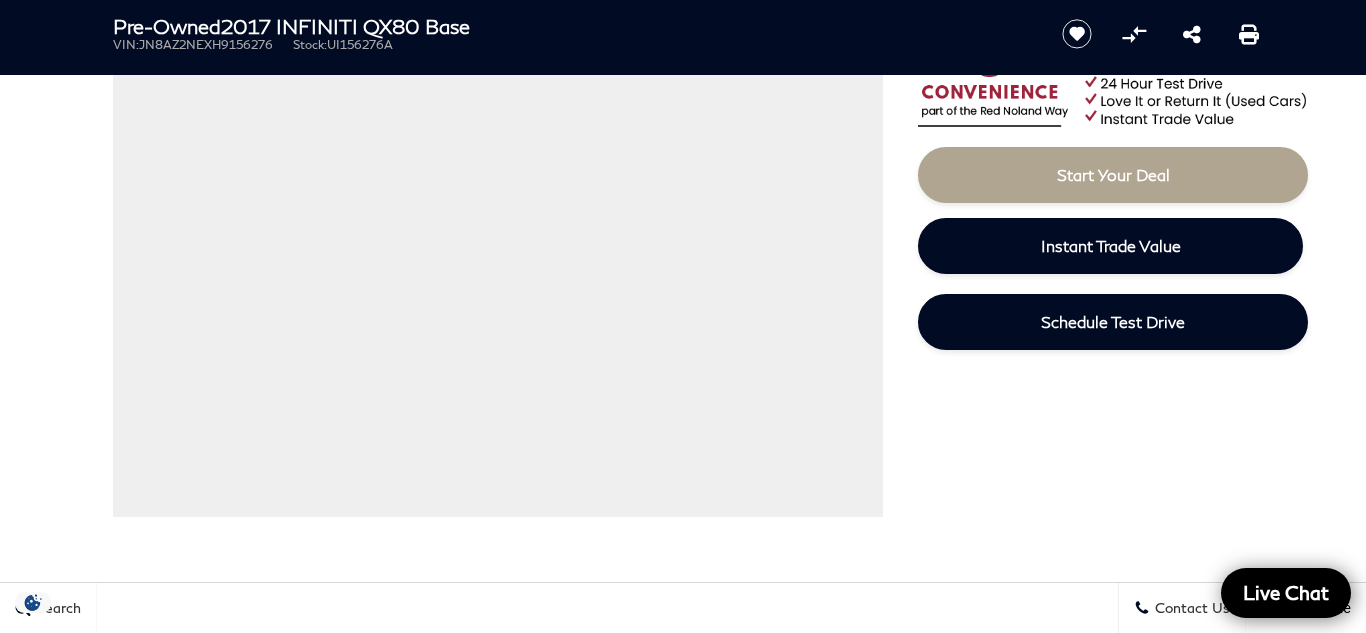 scroll, scrollTop: 352, scrollLeft: 0, axis: vertical 